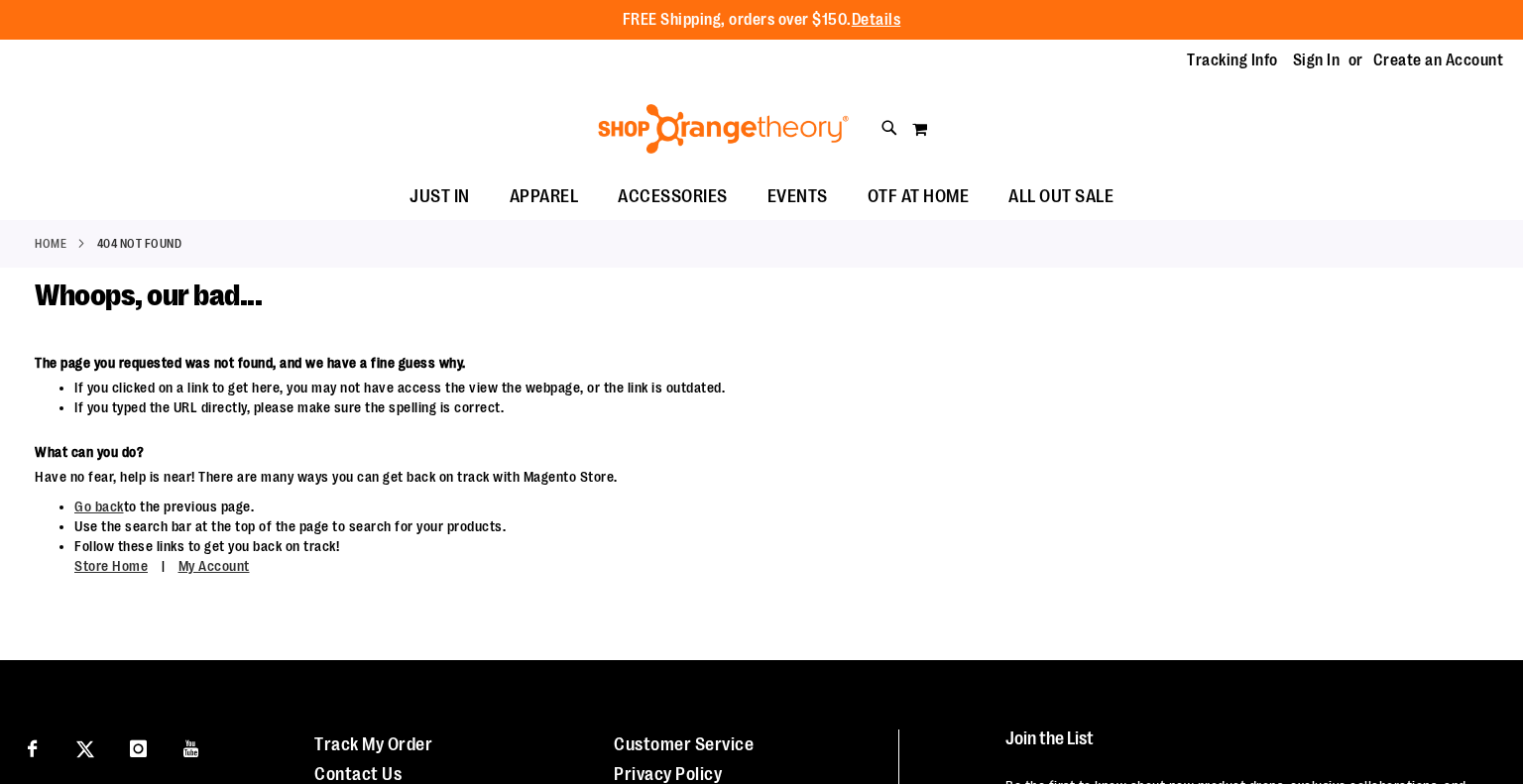 scroll, scrollTop: 0, scrollLeft: 0, axis: both 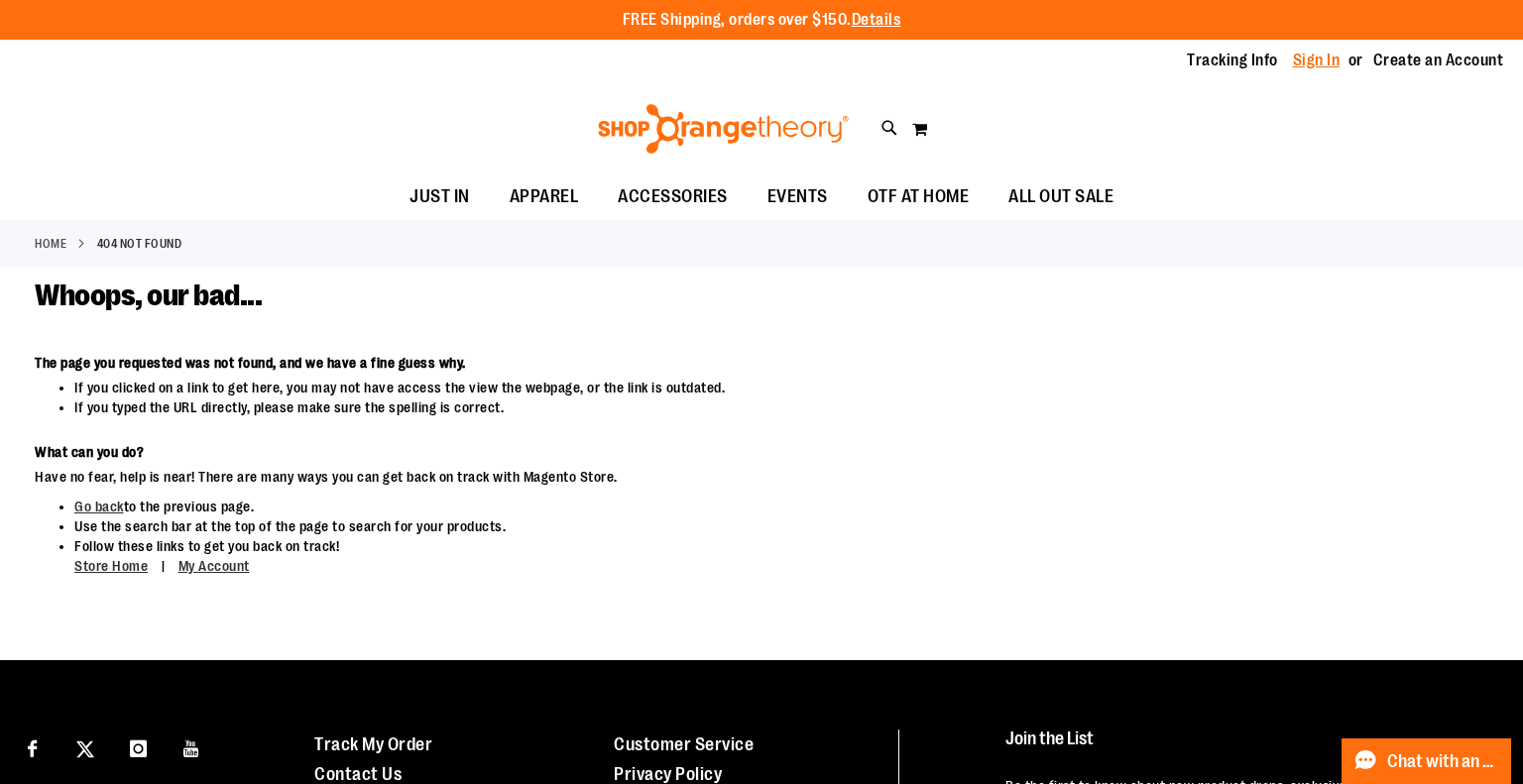 type on "**********" 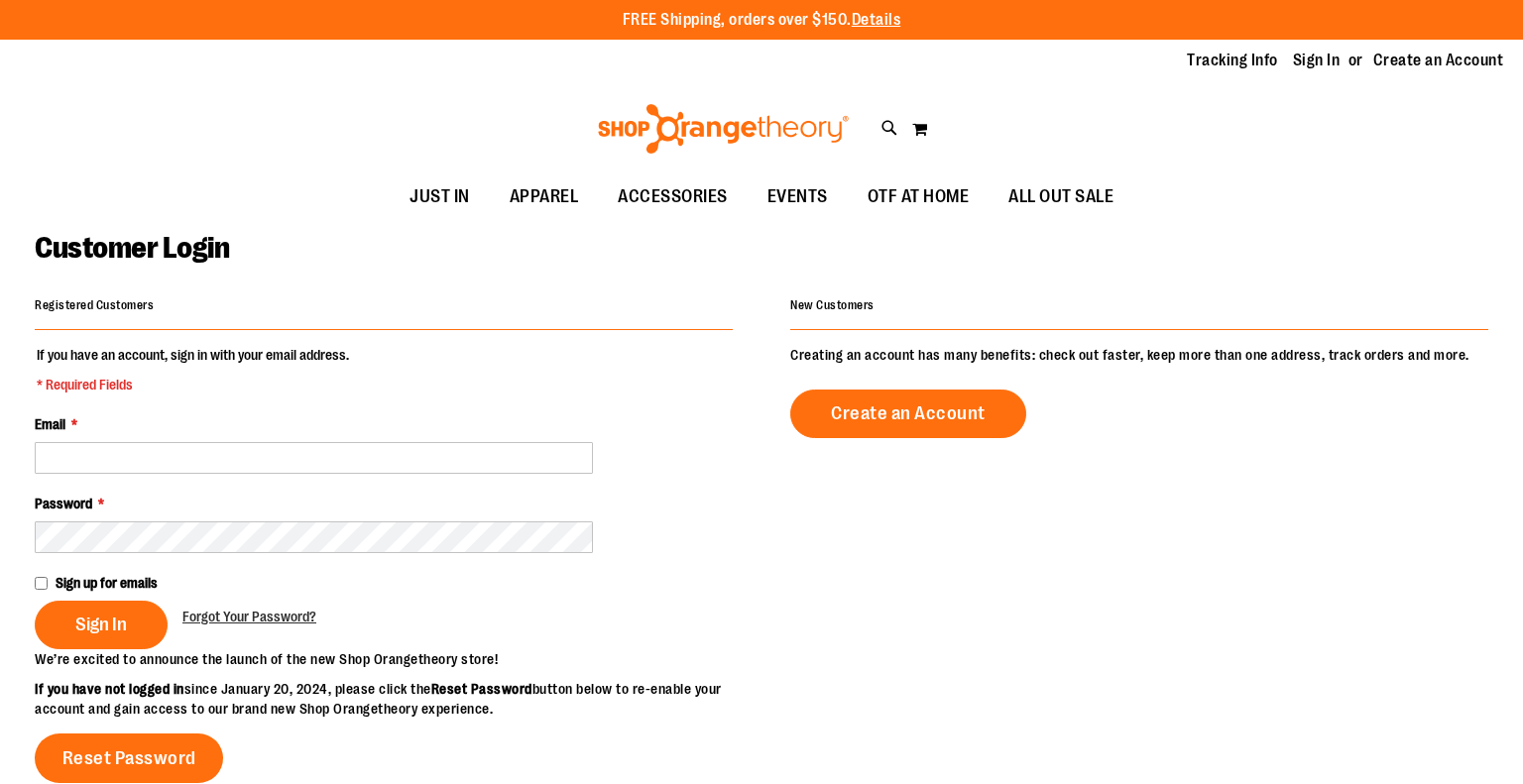 scroll, scrollTop: 0, scrollLeft: 0, axis: both 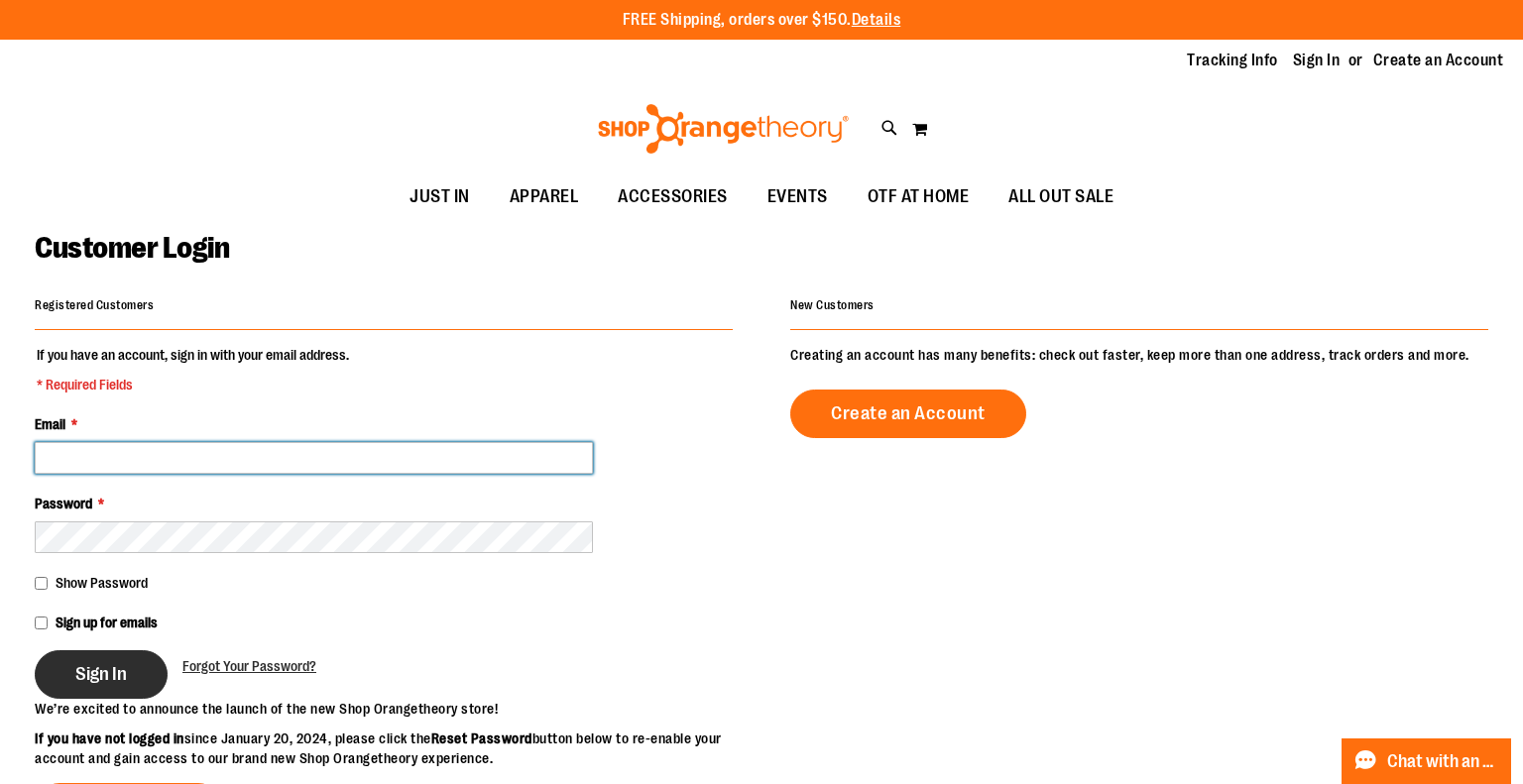type on "**********" 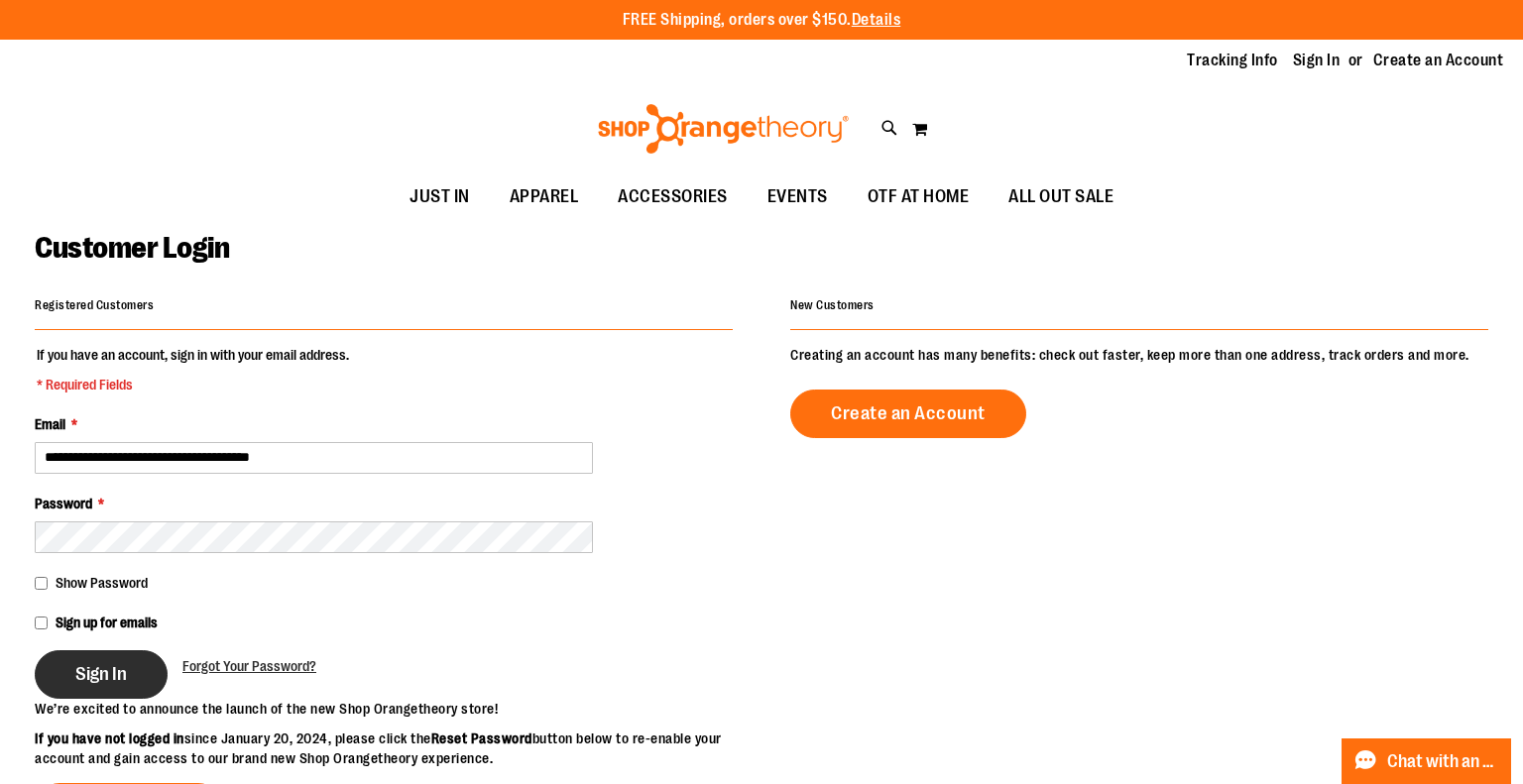 type on "**********" 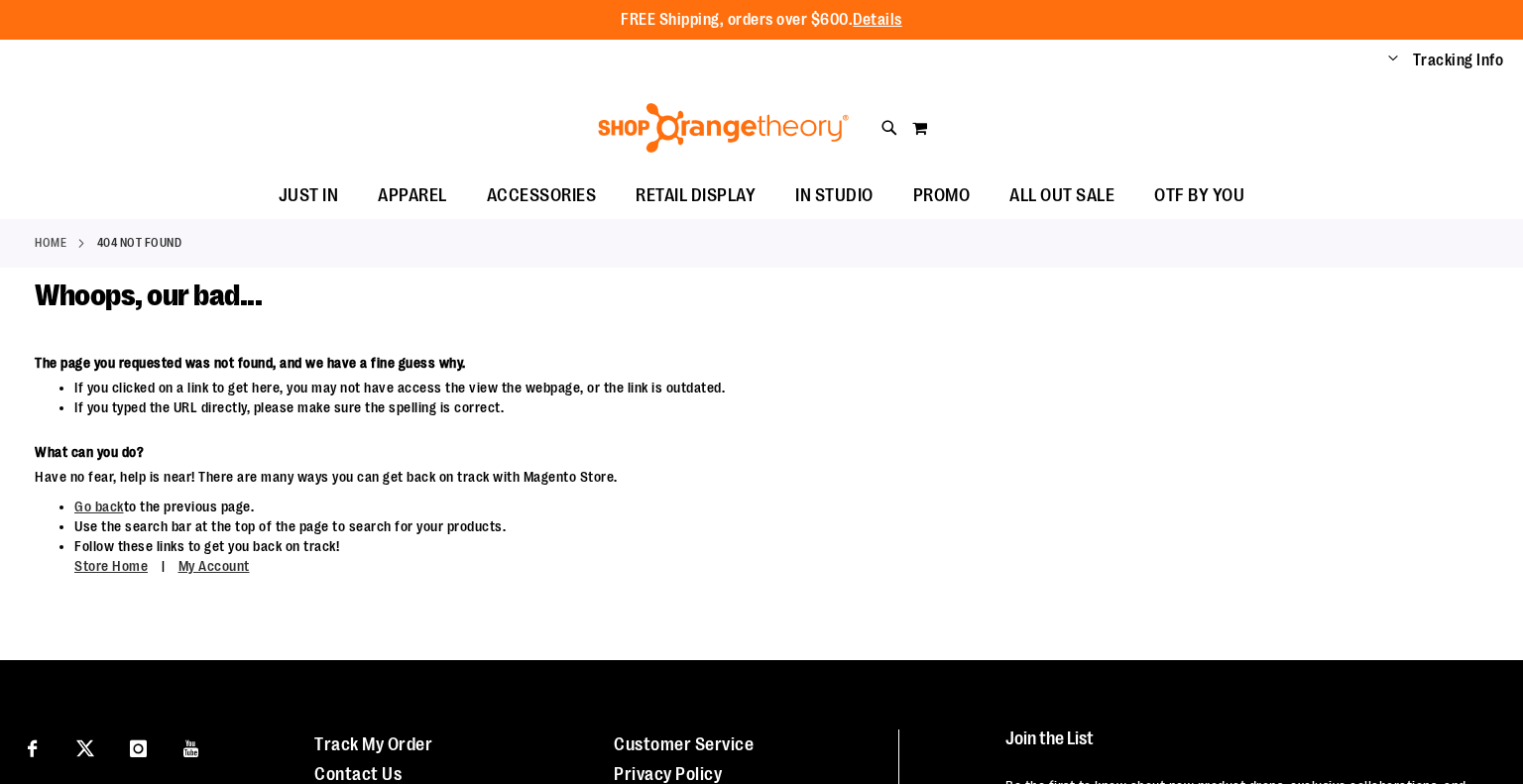 scroll, scrollTop: 0, scrollLeft: 0, axis: both 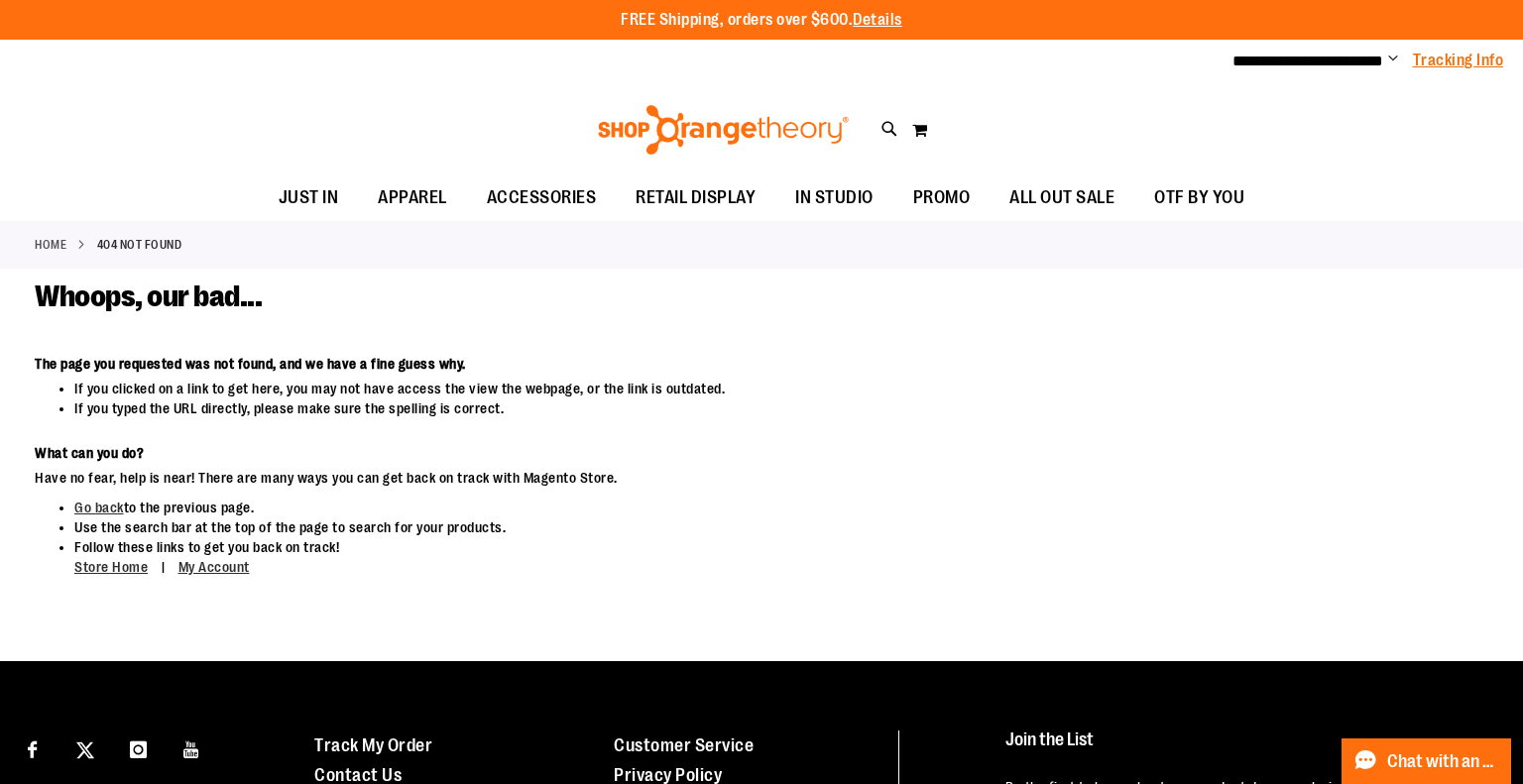 type on "**********" 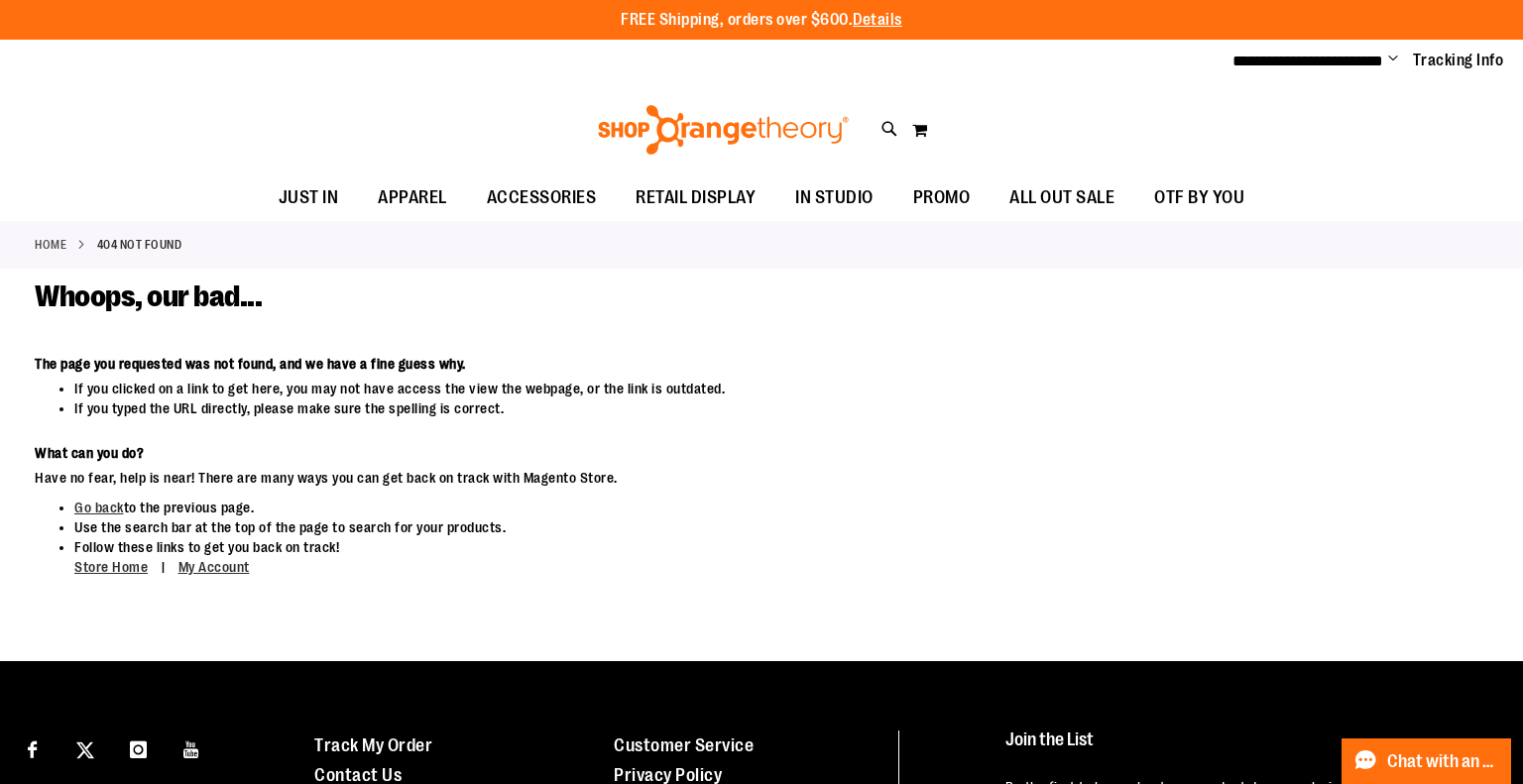 click on "**********" at bounding box center [1308, 61] 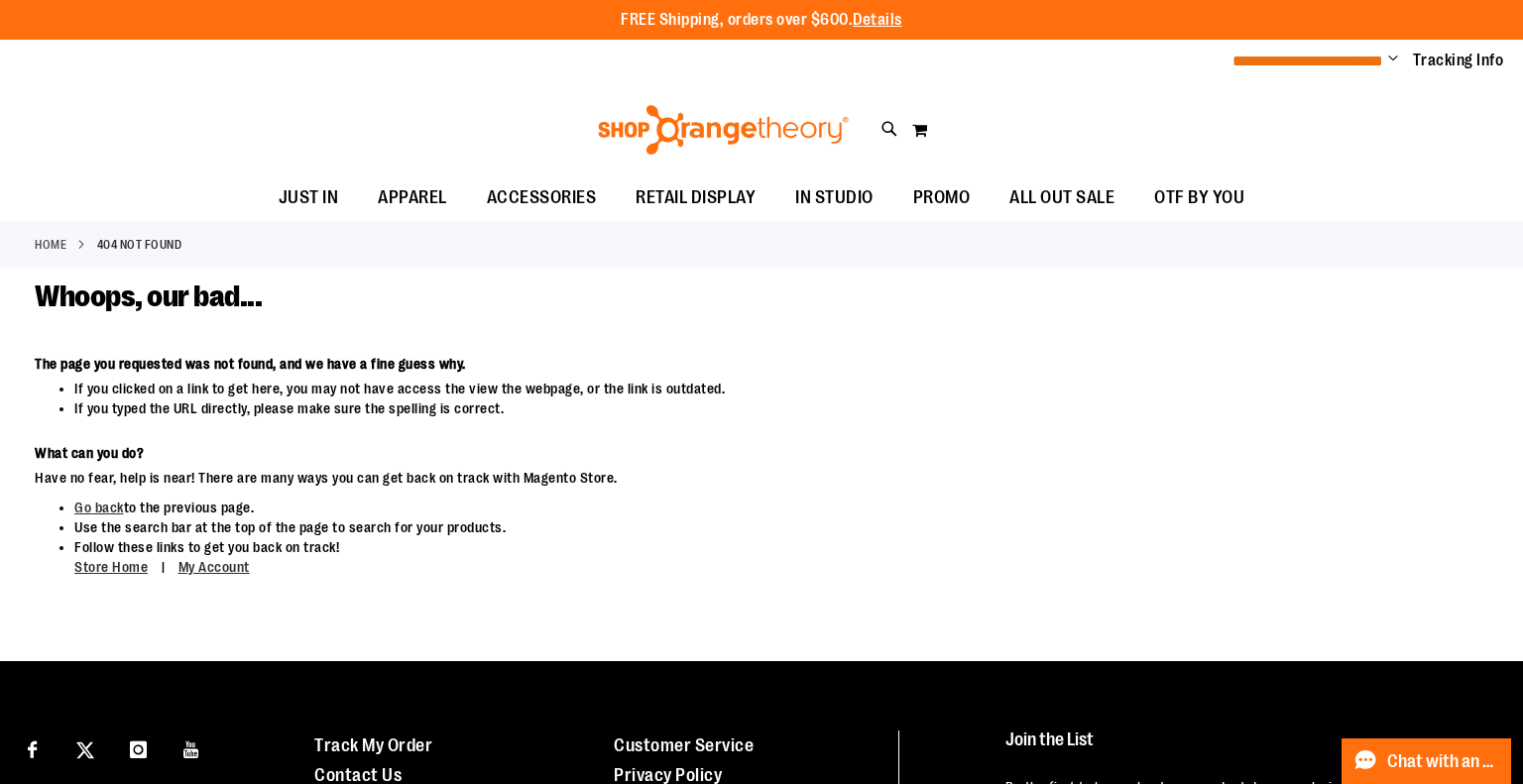 click on "**********" at bounding box center (1308, 60) 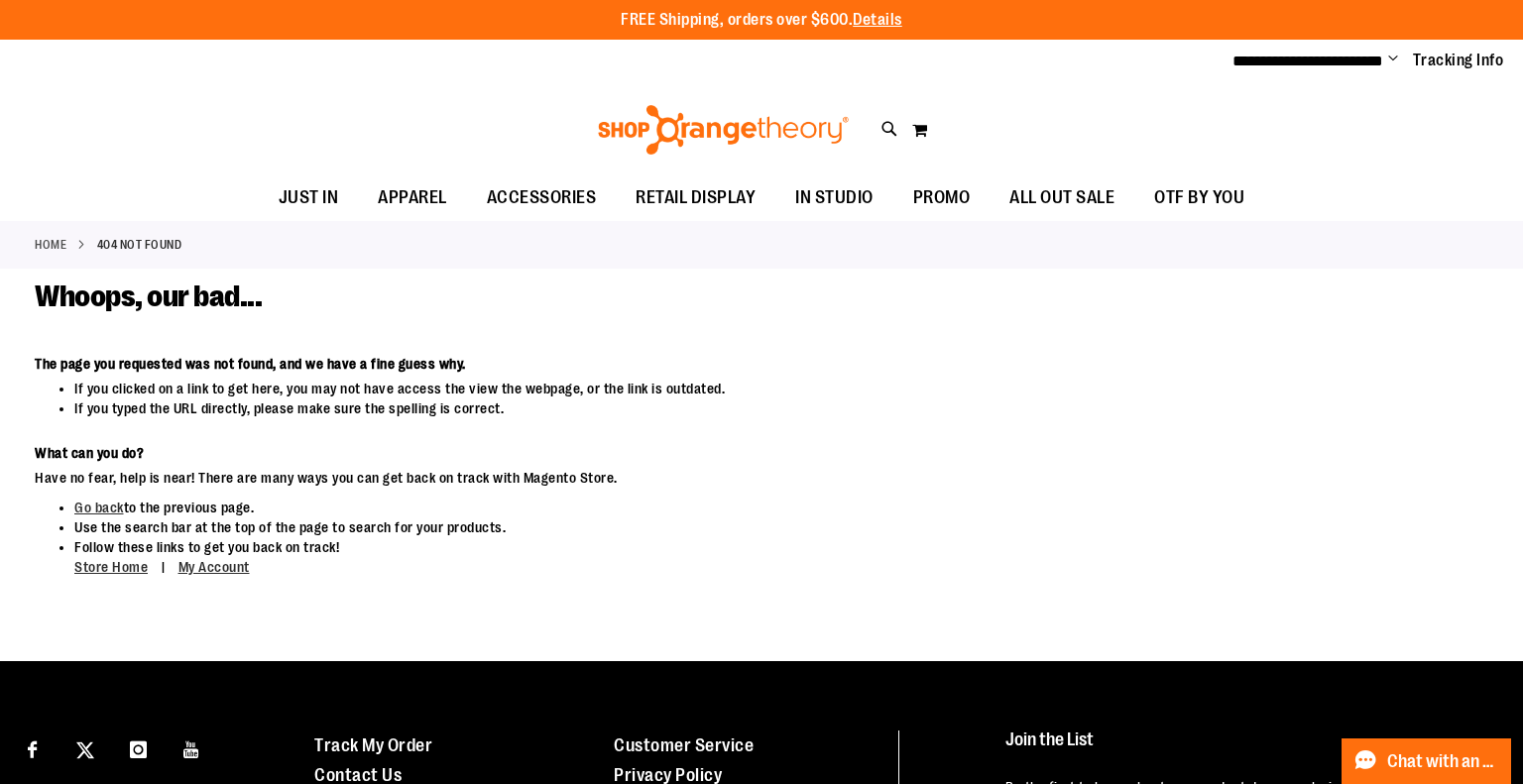 click on "Change" at bounding box center (1393, 59) 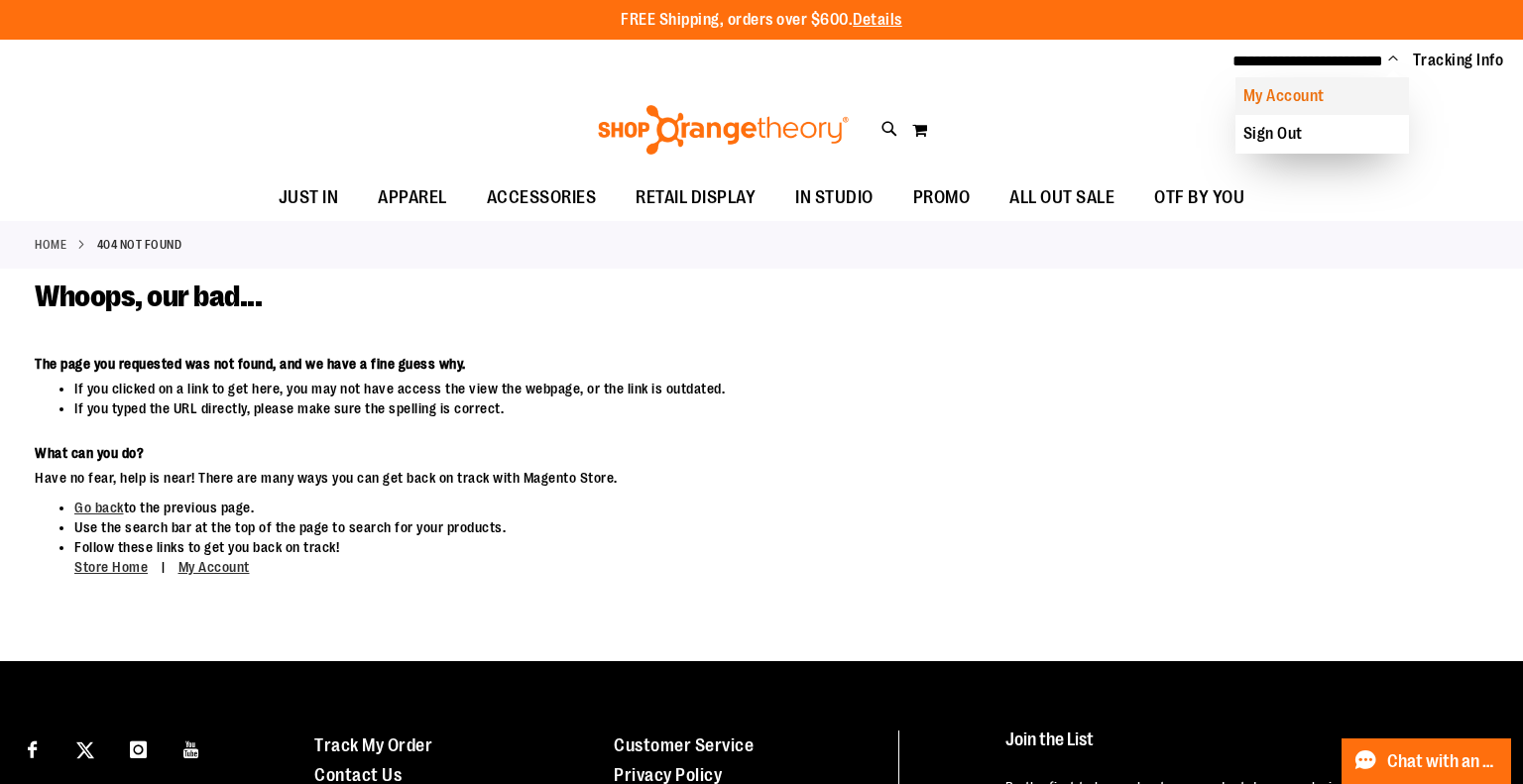 click on "My Account" at bounding box center [1322, 96] 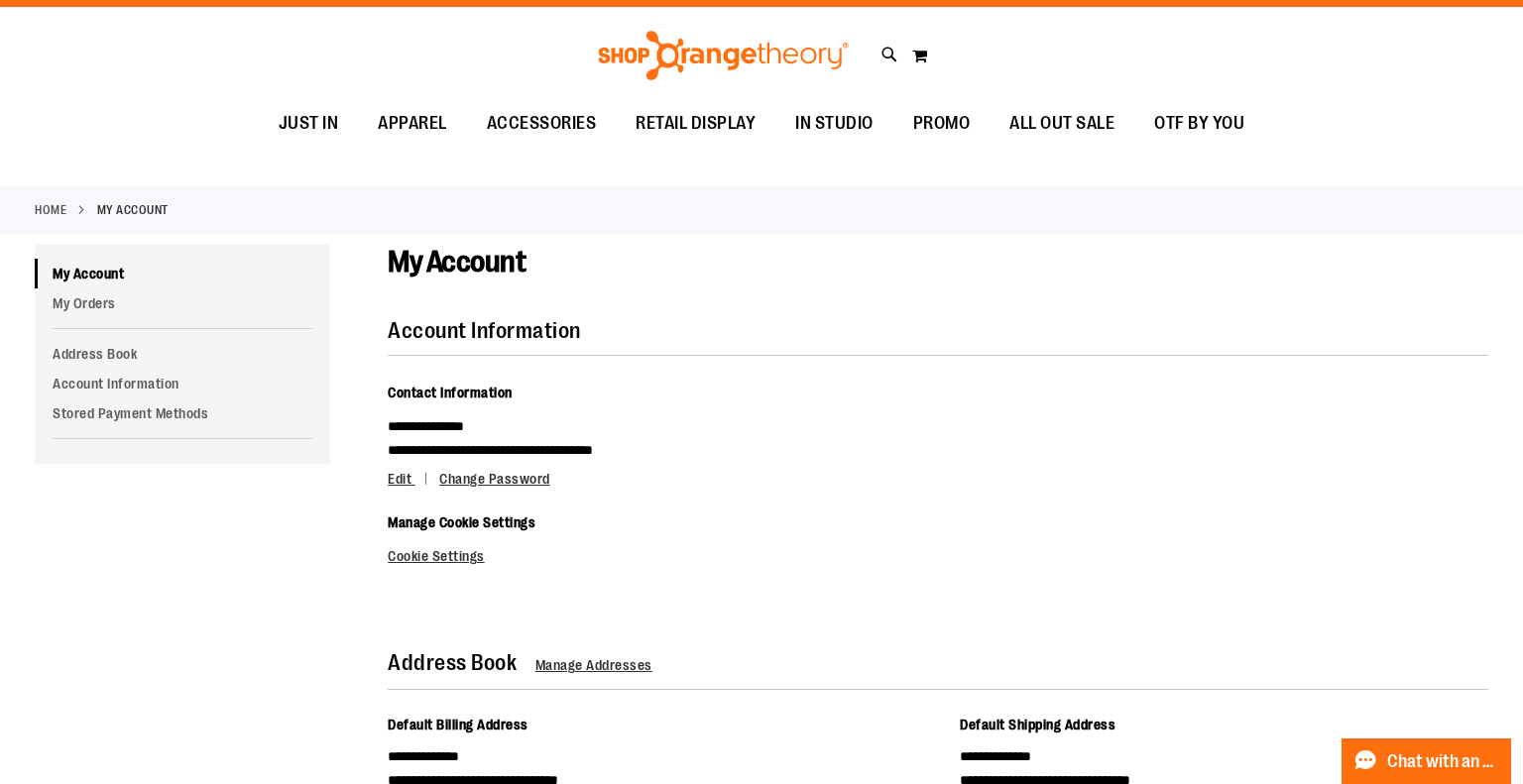 scroll, scrollTop: 0, scrollLeft: 0, axis: both 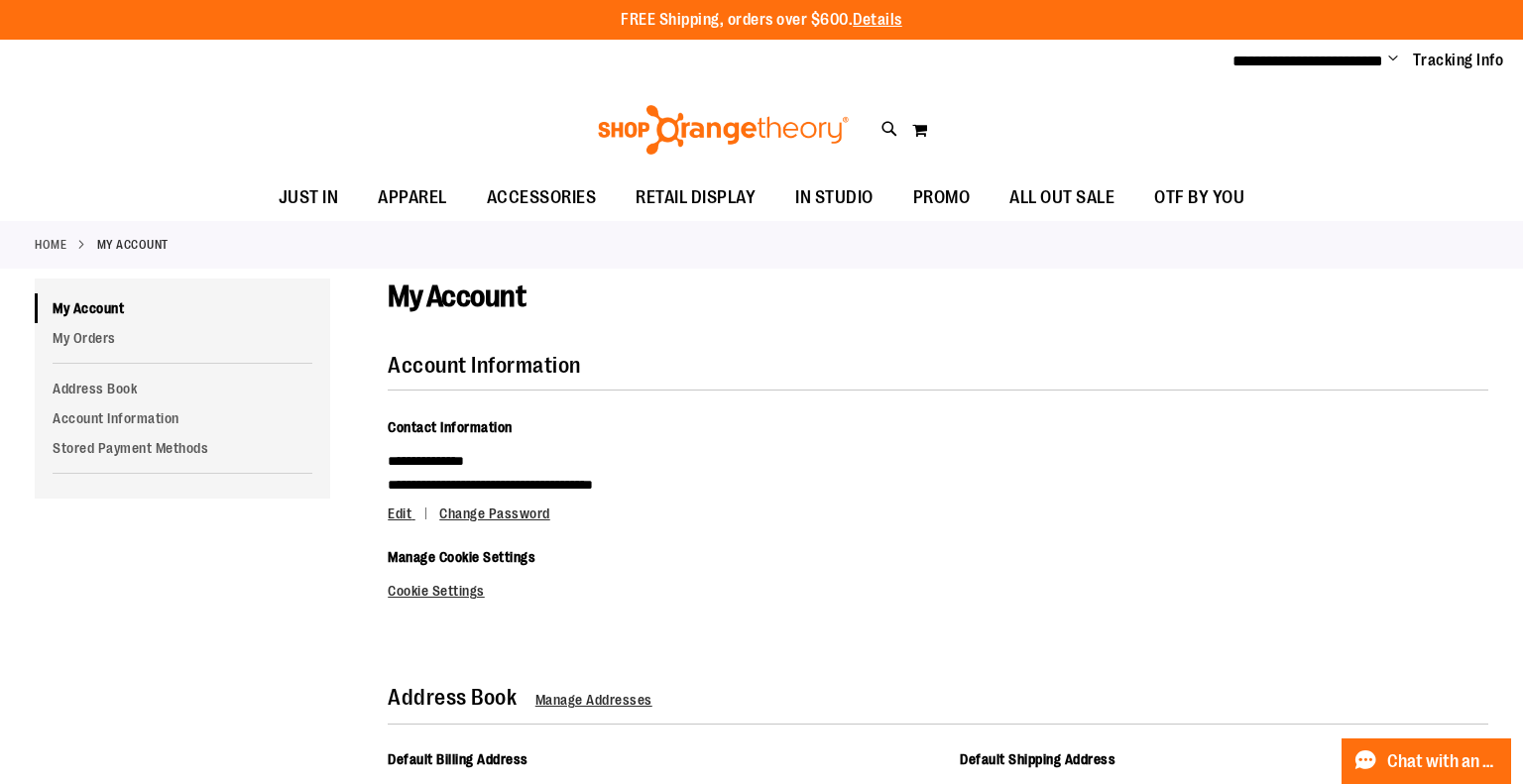 type on "**********" 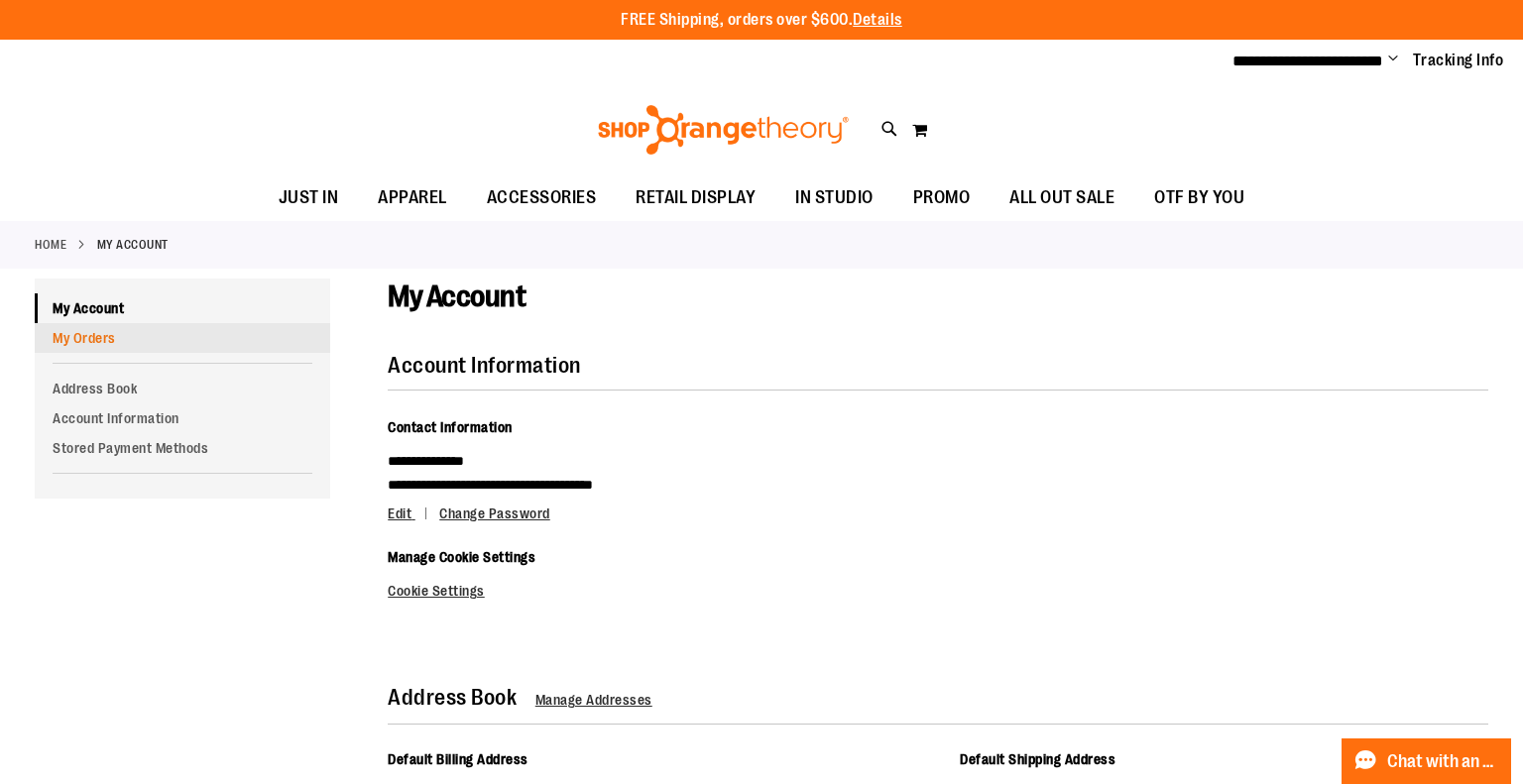 click on "My Orders" at bounding box center (182, 338) 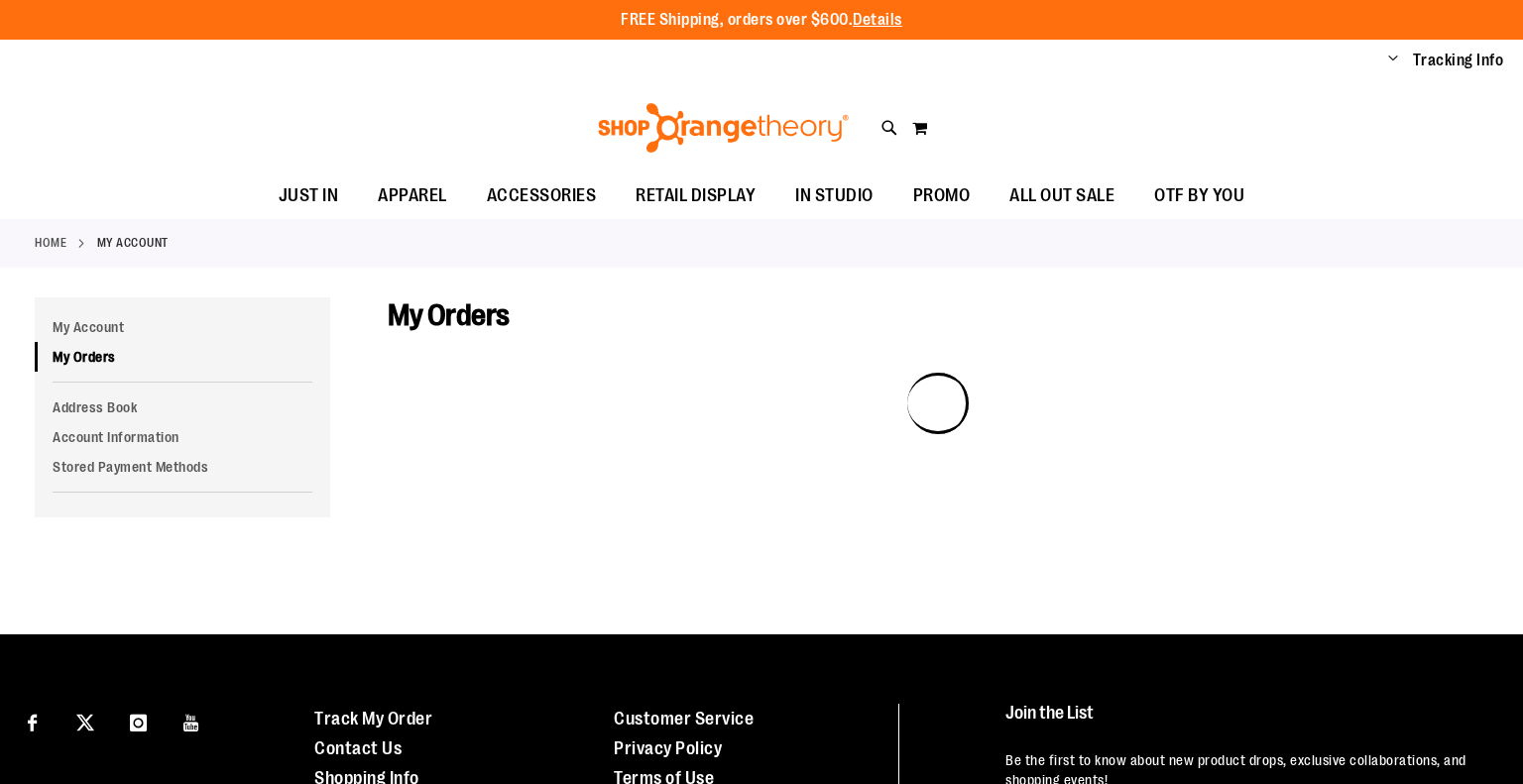 scroll, scrollTop: 0, scrollLeft: 0, axis: both 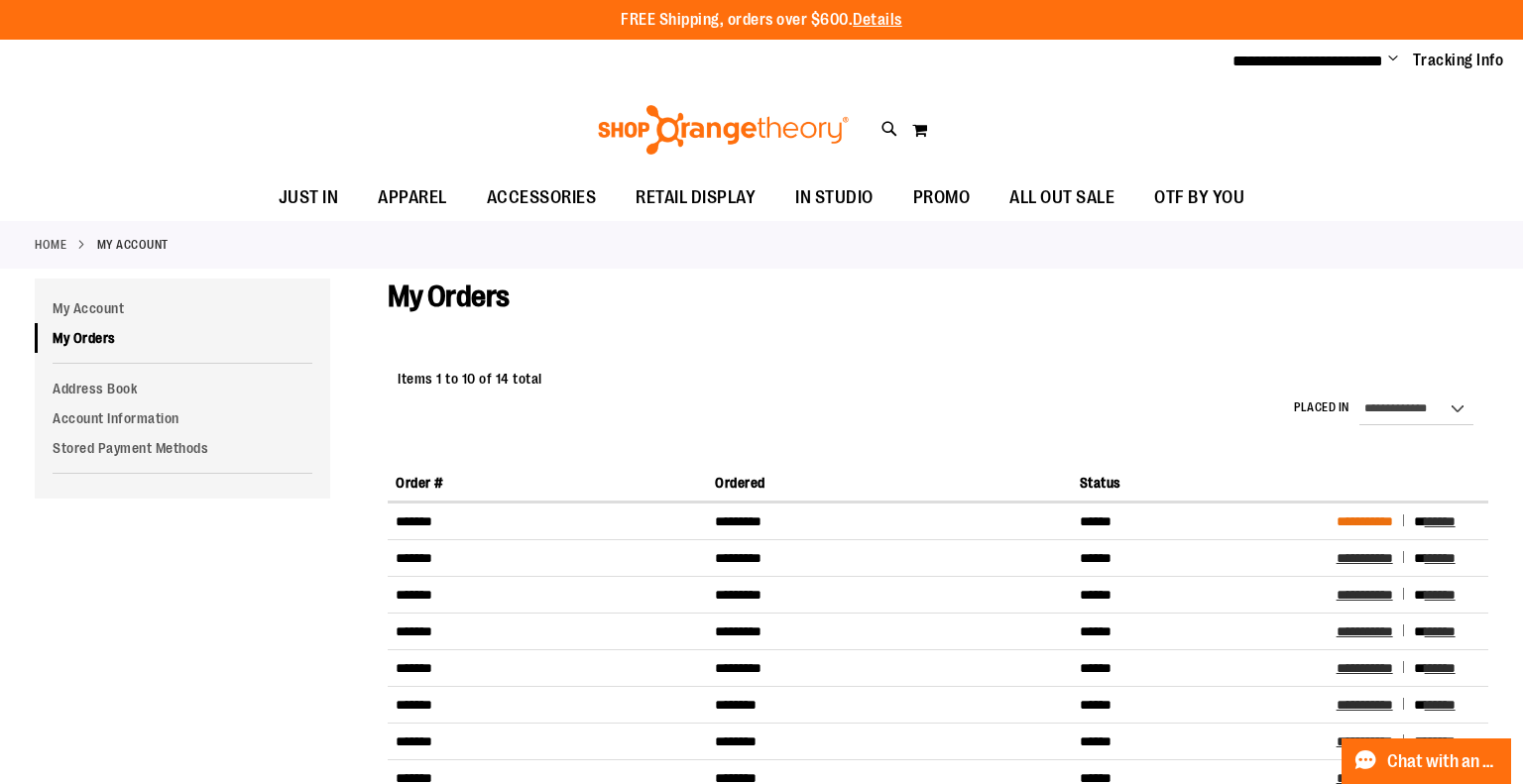 type on "**********" 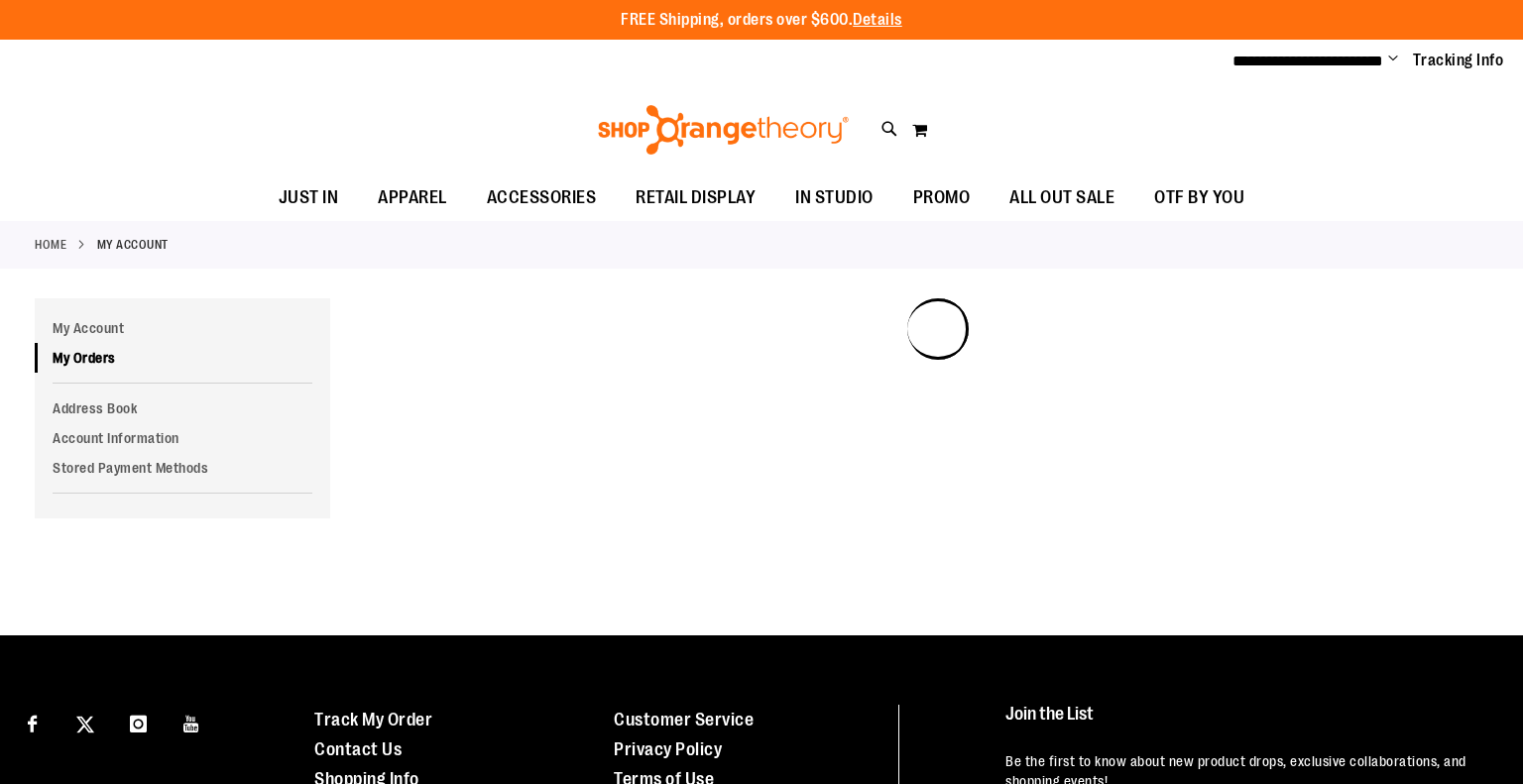 scroll, scrollTop: 0, scrollLeft: 0, axis: both 